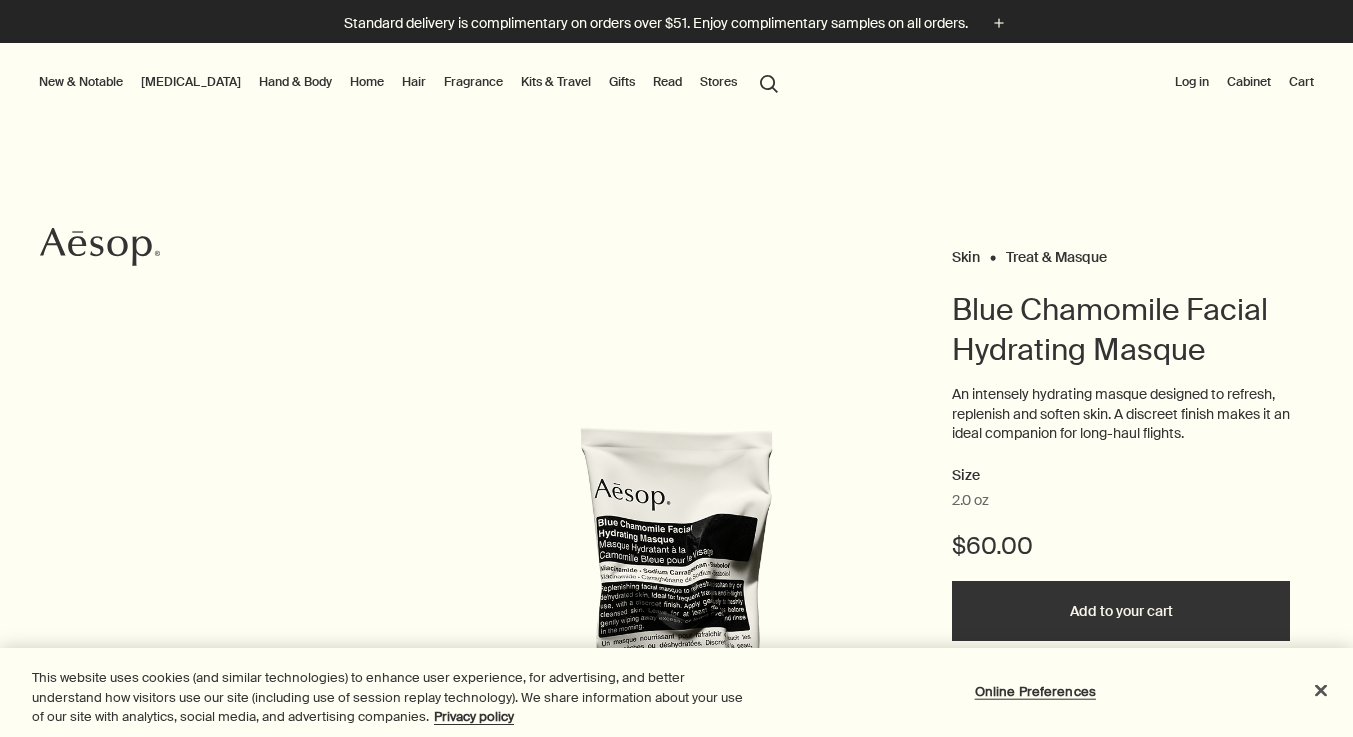 scroll, scrollTop: 0, scrollLeft: 0, axis: both 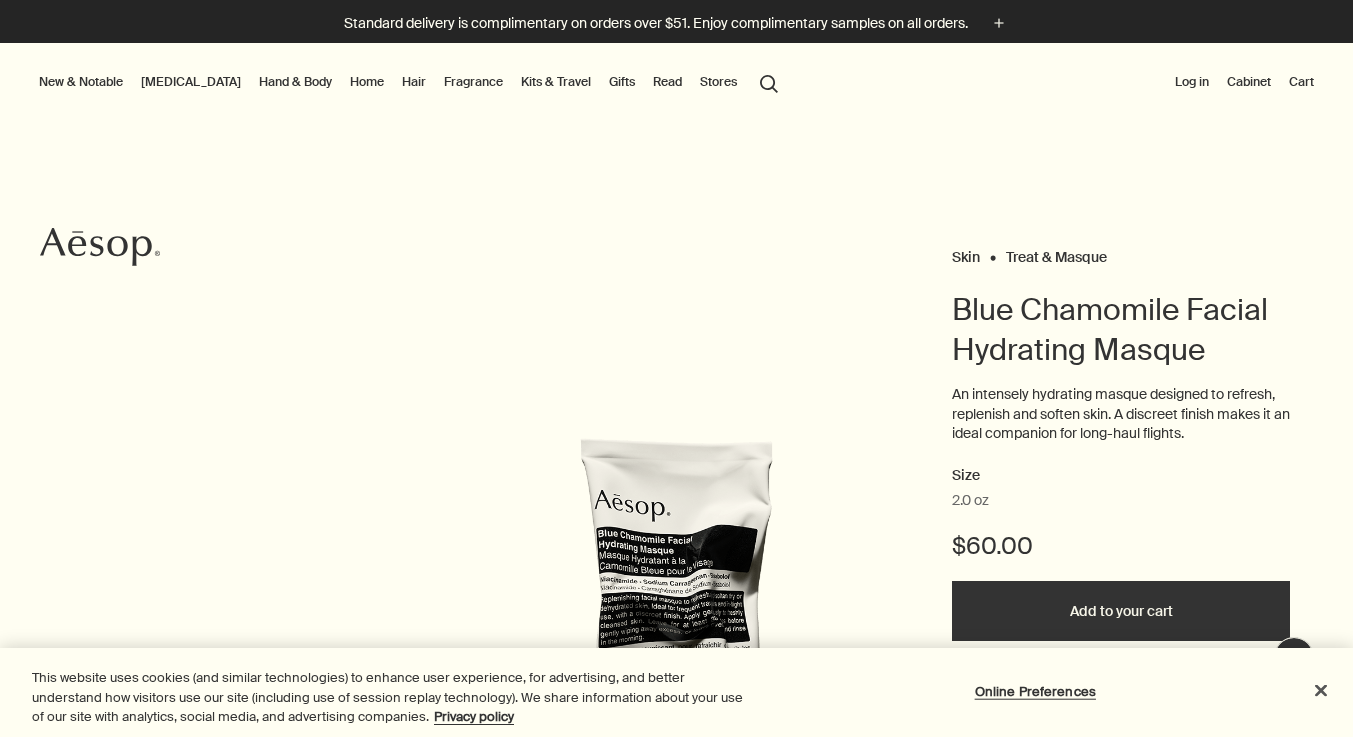 click on "[MEDICAL_DATA]" at bounding box center (191, 82) 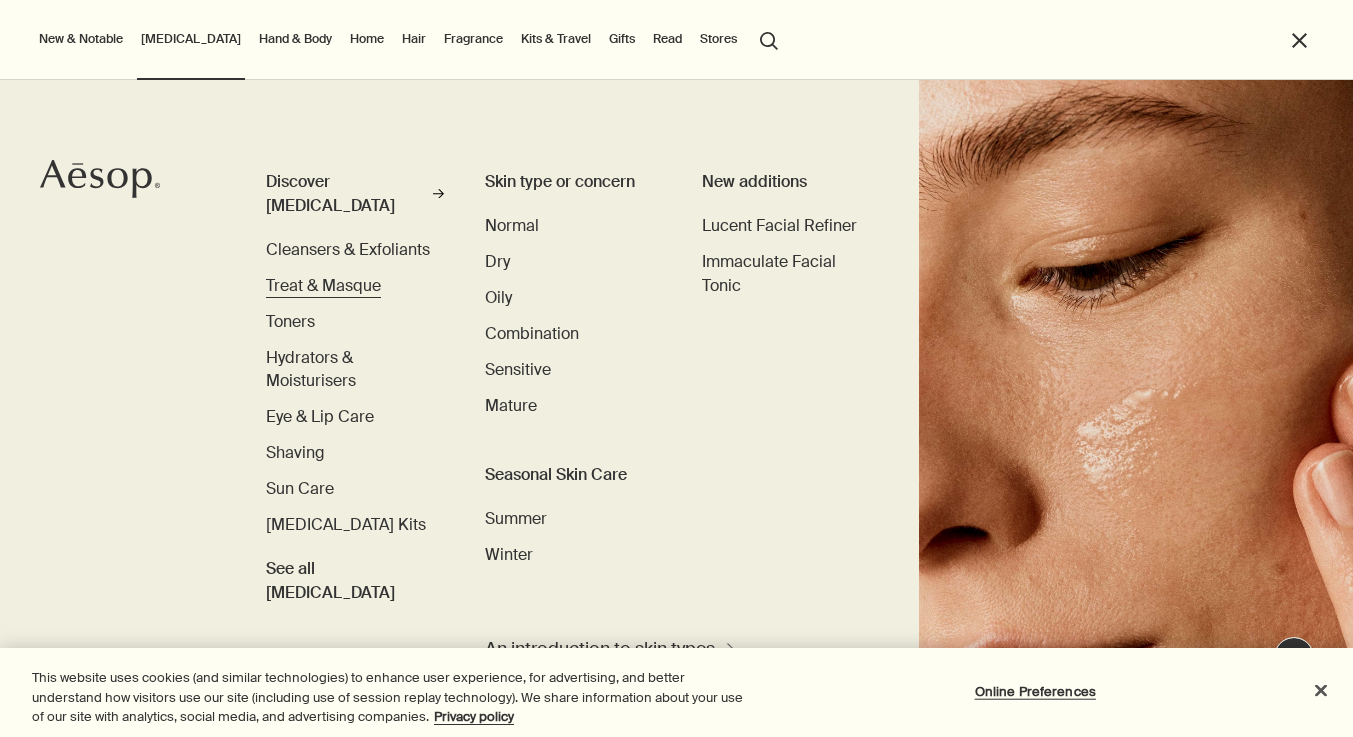 click on "Treat & Masque" at bounding box center [323, 285] 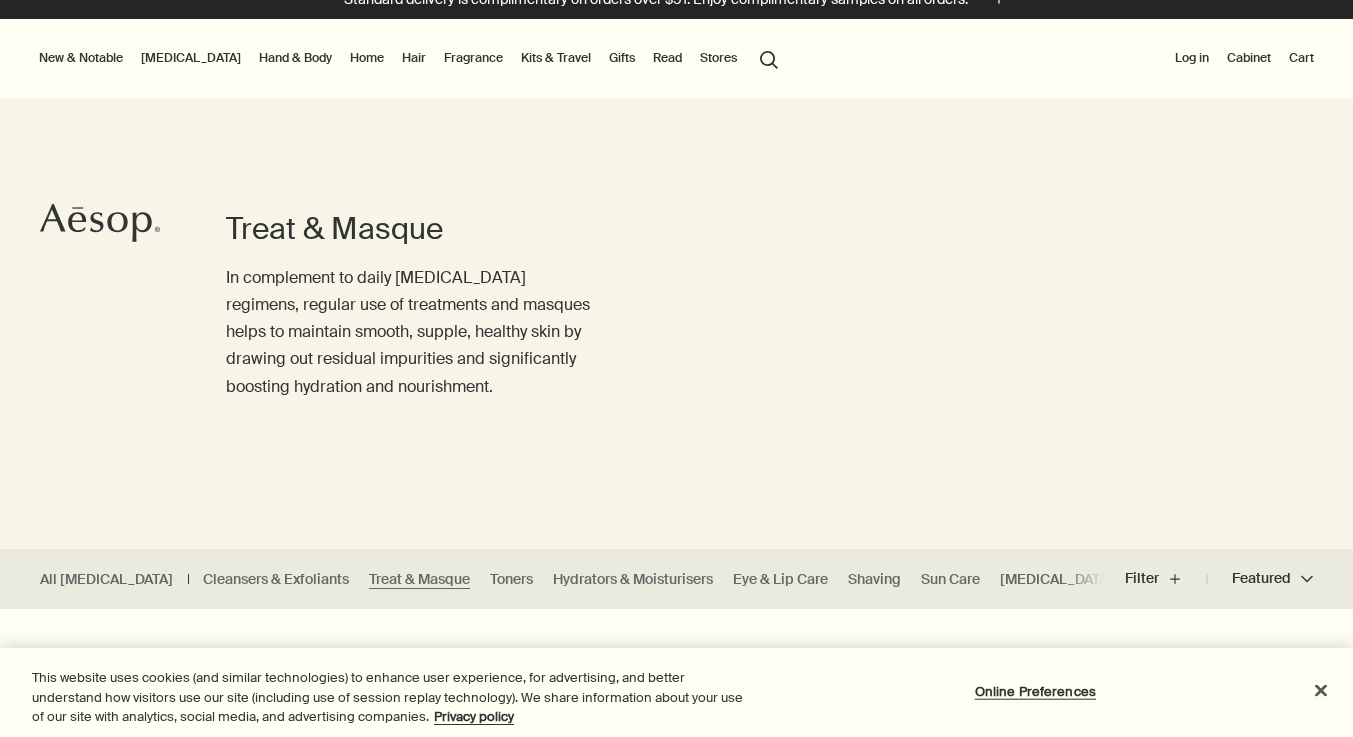 scroll, scrollTop: 0, scrollLeft: 0, axis: both 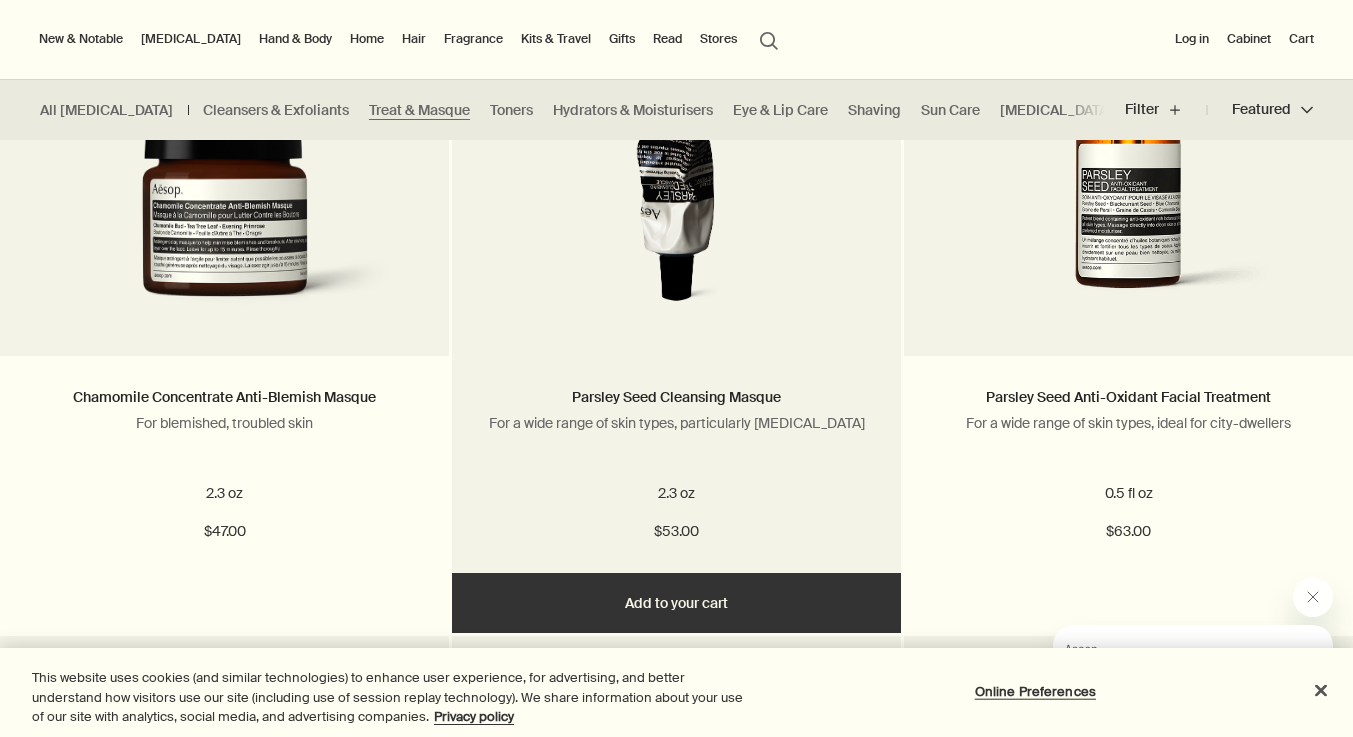 click on "Parsley Seed Cleansing Masque For a wide range of skin types, particularly dry skin 2.3 oz $53.00" at bounding box center (676, 464) 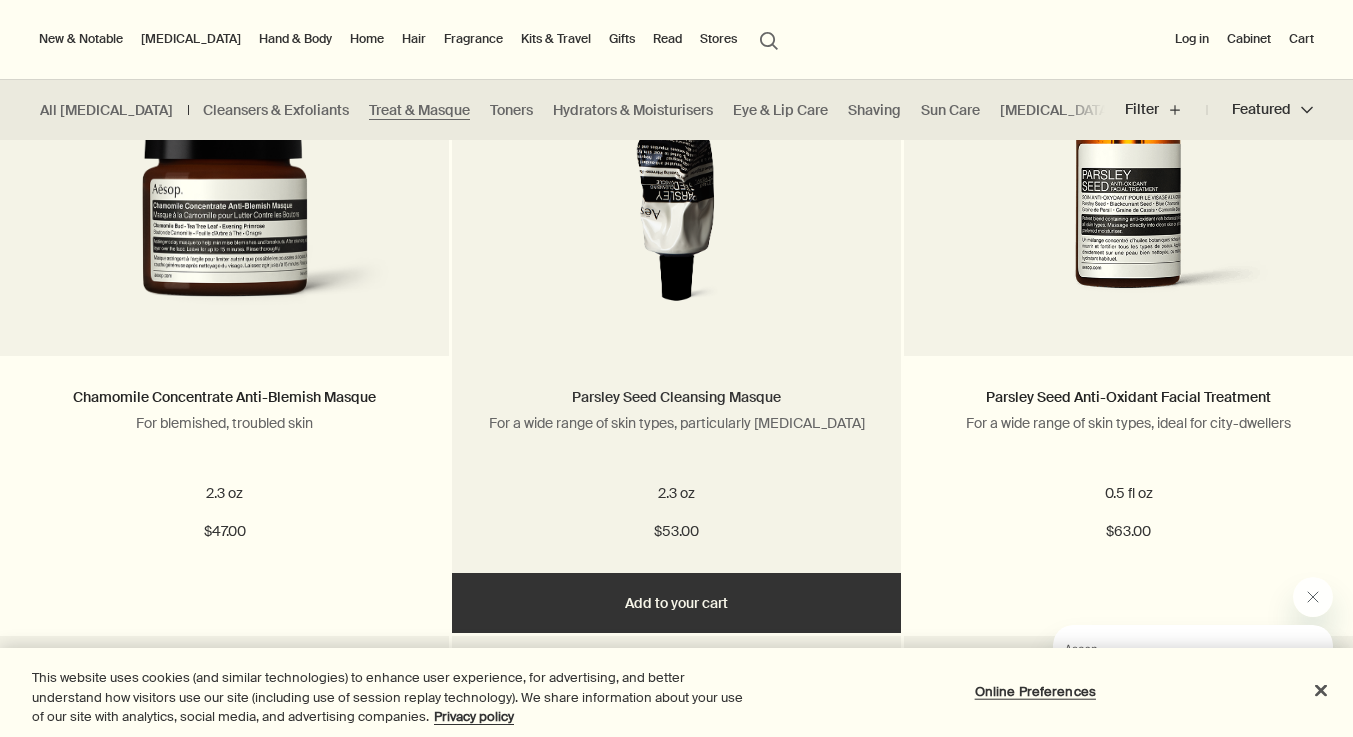 click on "Parsley Seed Cleansing Masque" at bounding box center (676, 397) 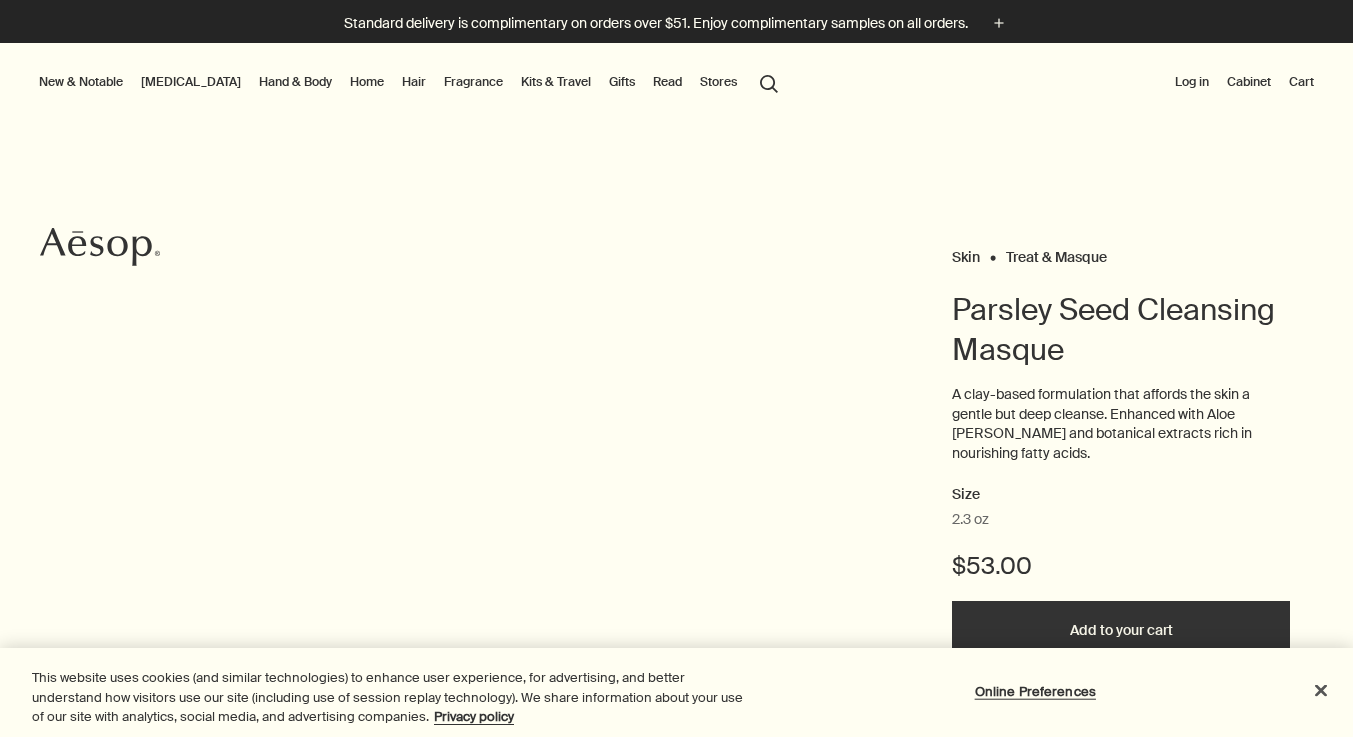 scroll, scrollTop: 0, scrollLeft: 0, axis: both 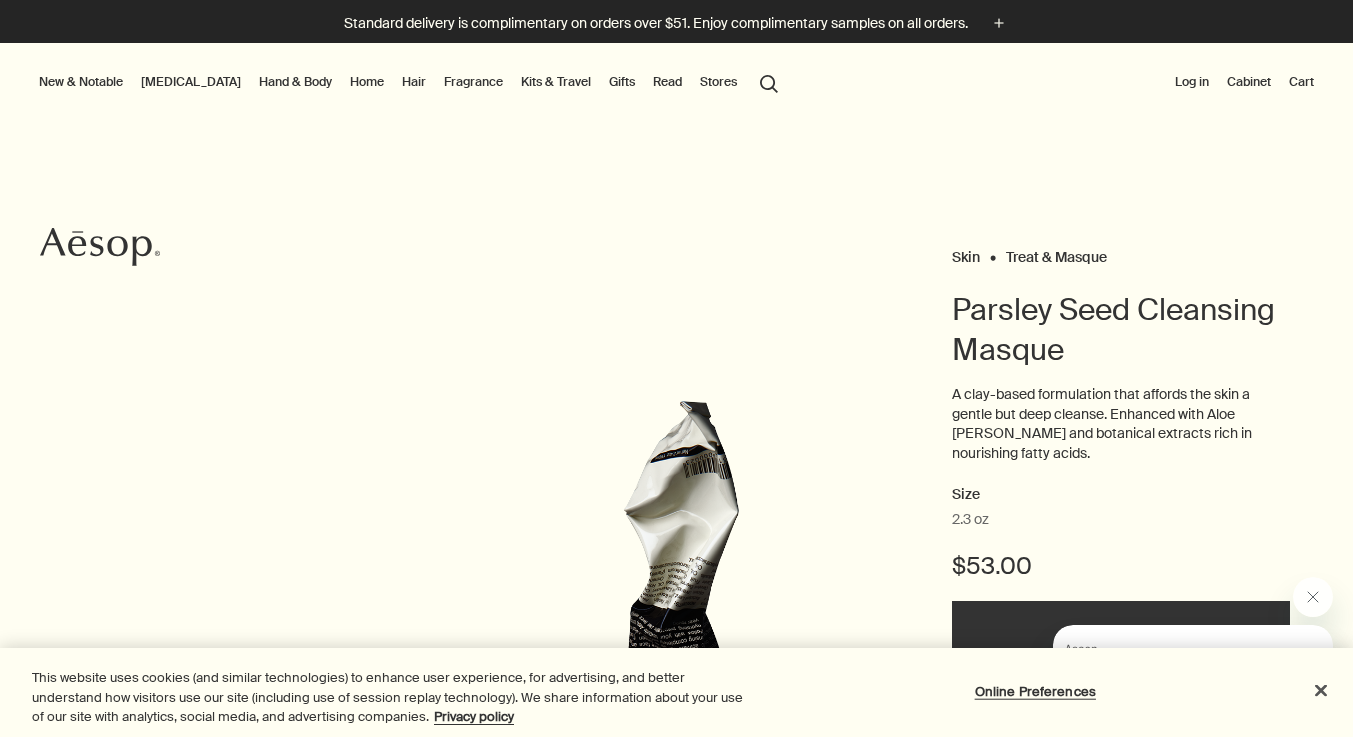 click on "Skin Care" at bounding box center (191, 82) 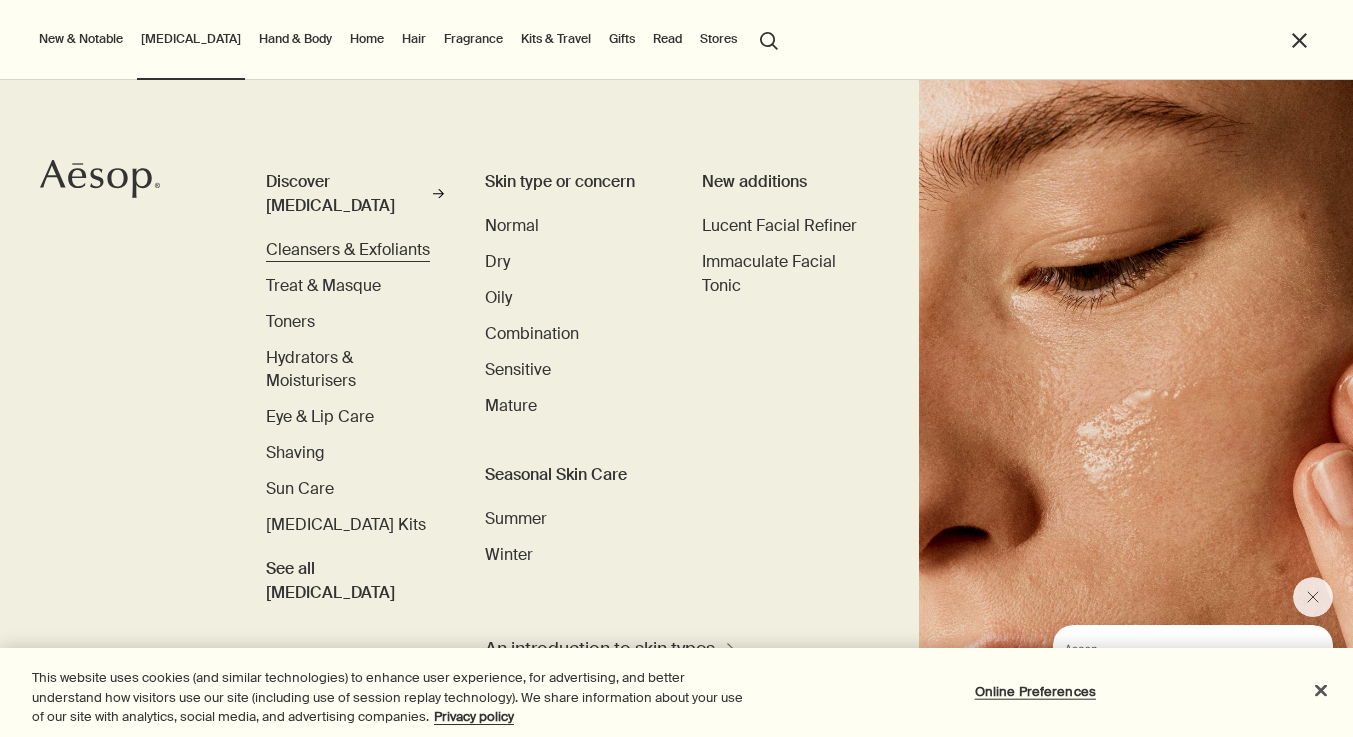 click on "Cleansers & Exfoliants" at bounding box center (348, 249) 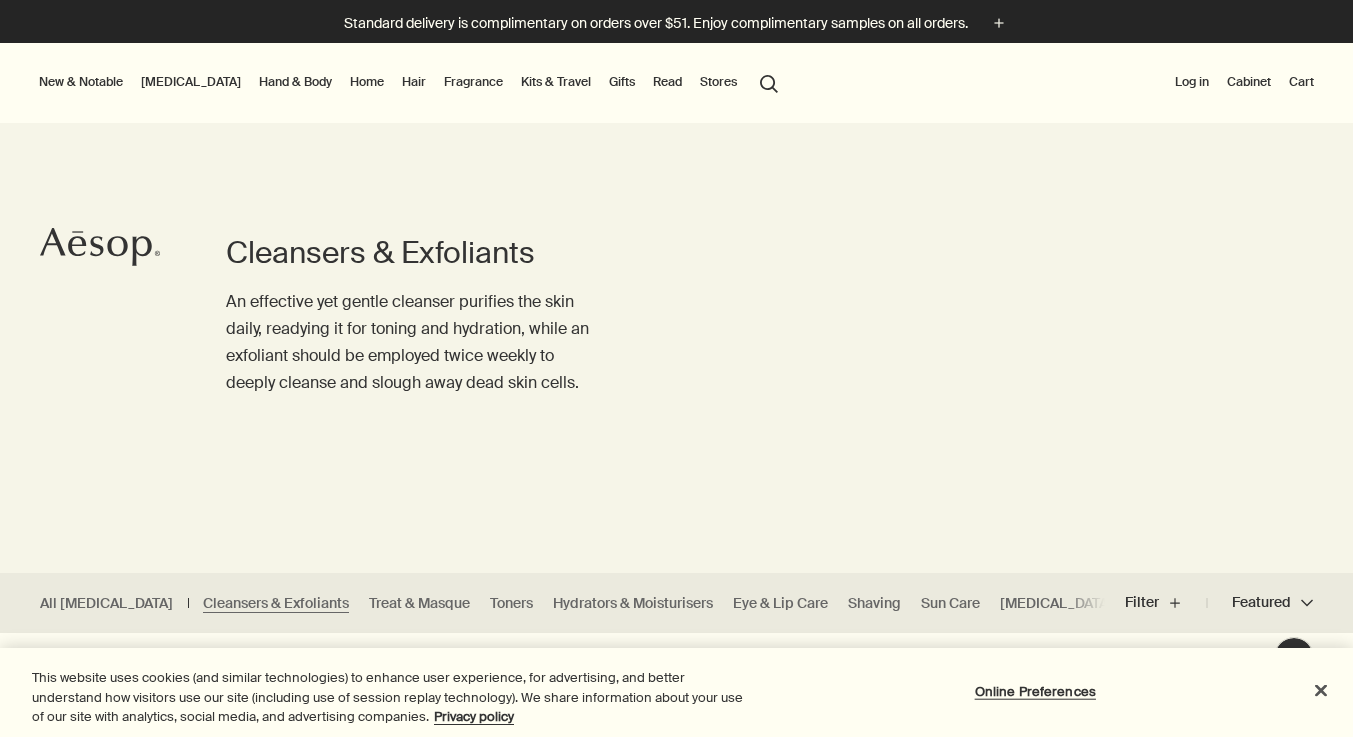 scroll, scrollTop: 0, scrollLeft: 0, axis: both 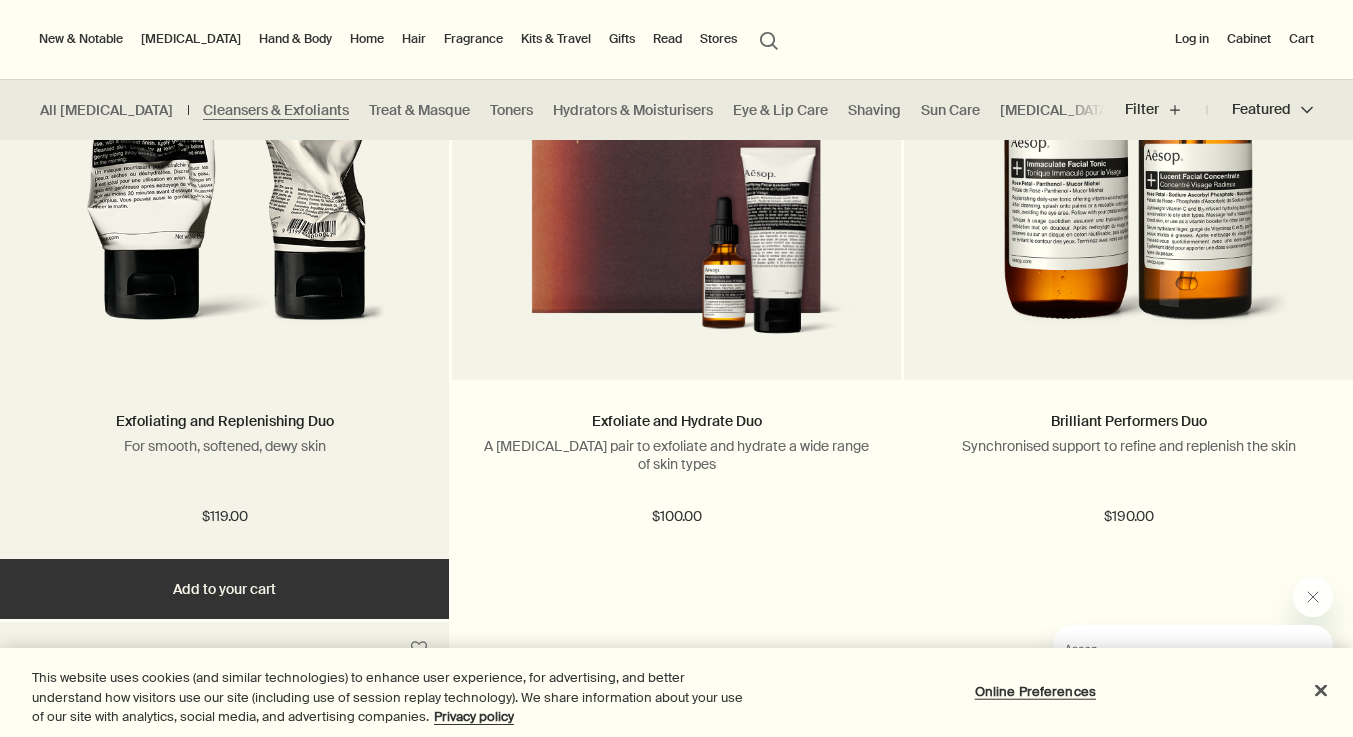 click at bounding box center (225, 165) 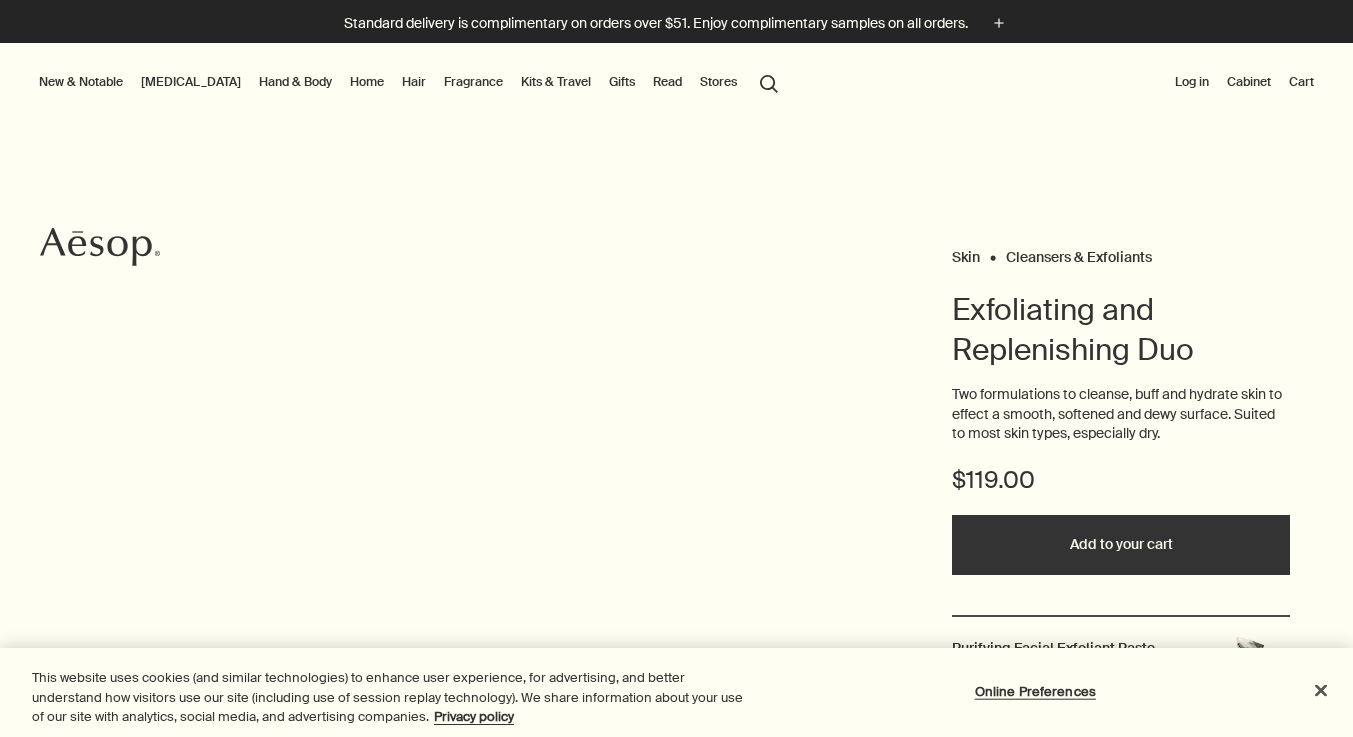 scroll, scrollTop: 0, scrollLeft: 0, axis: both 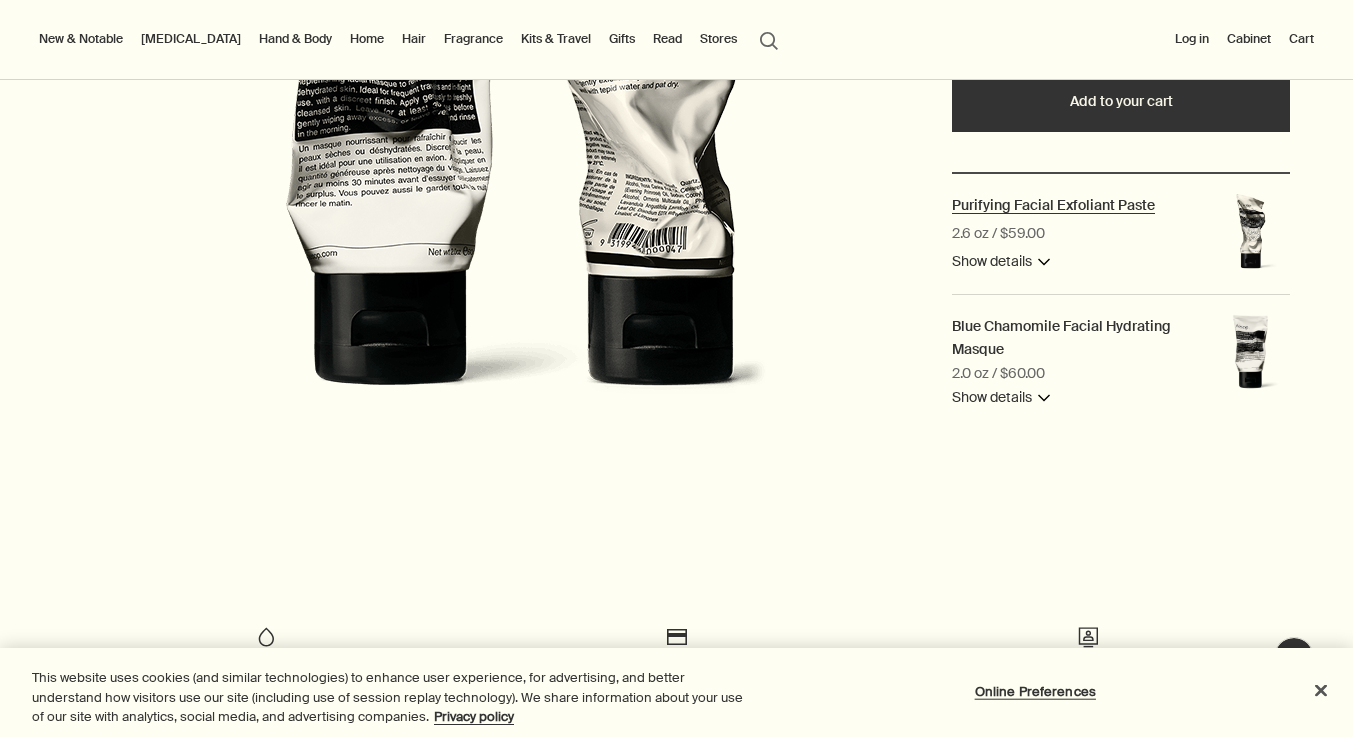 click on "Purifying Facial Exfoliant Paste" at bounding box center (1053, 205) 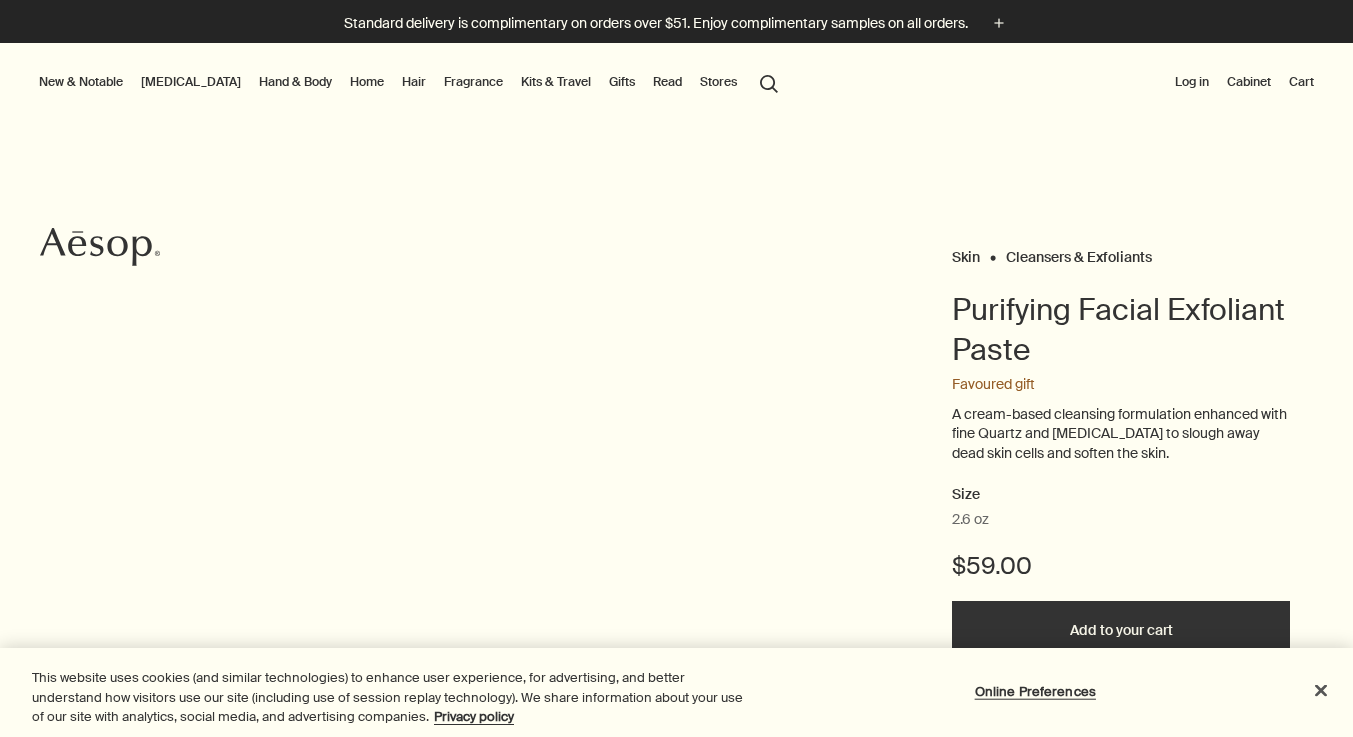scroll, scrollTop: 0, scrollLeft: 0, axis: both 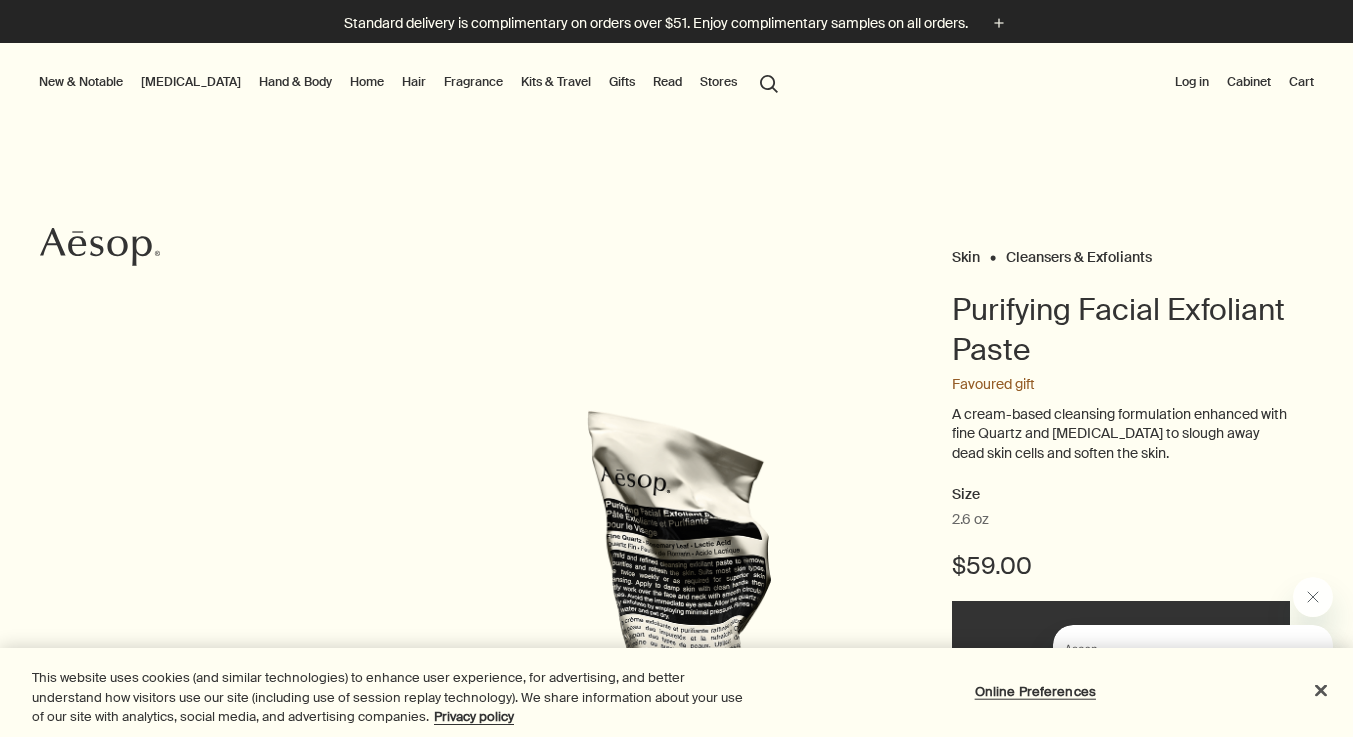 click on "Home" at bounding box center [367, 82] 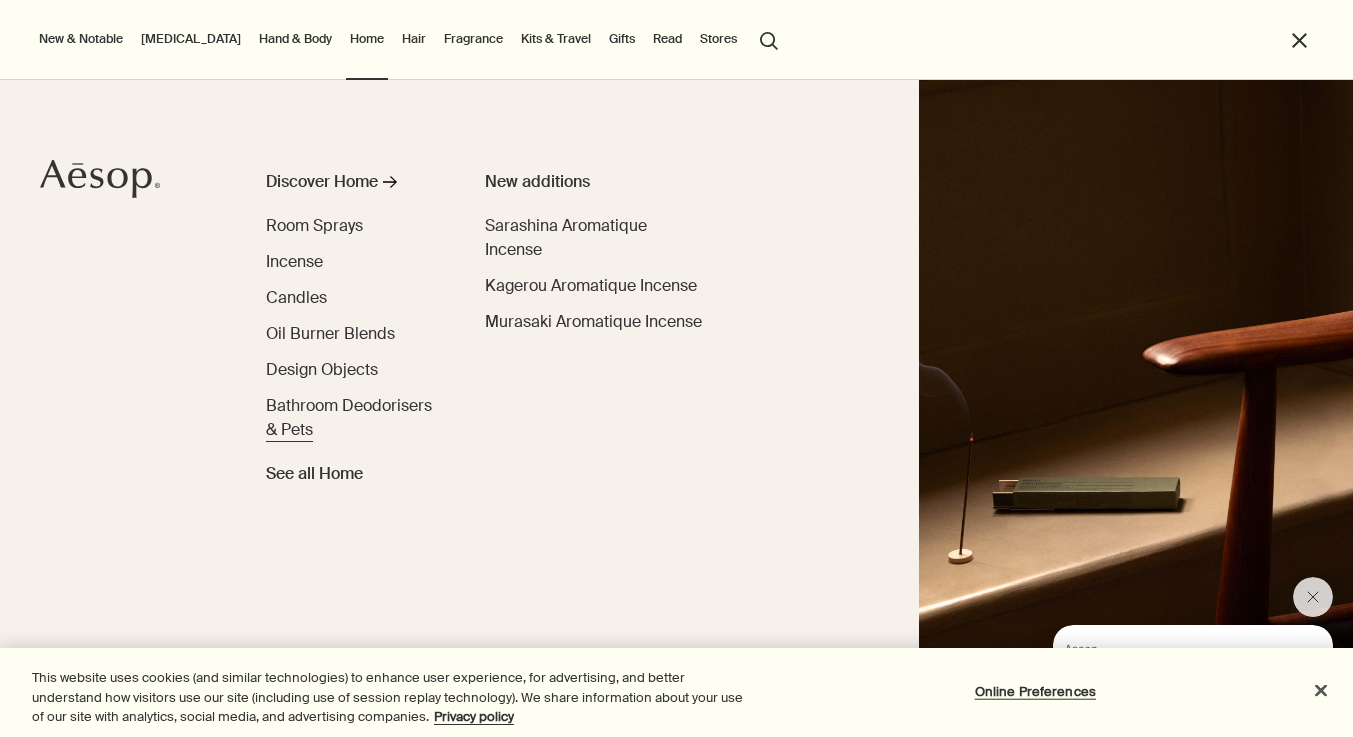 click on "Bathroom Deodorisers & Pets" at bounding box center [349, 417] 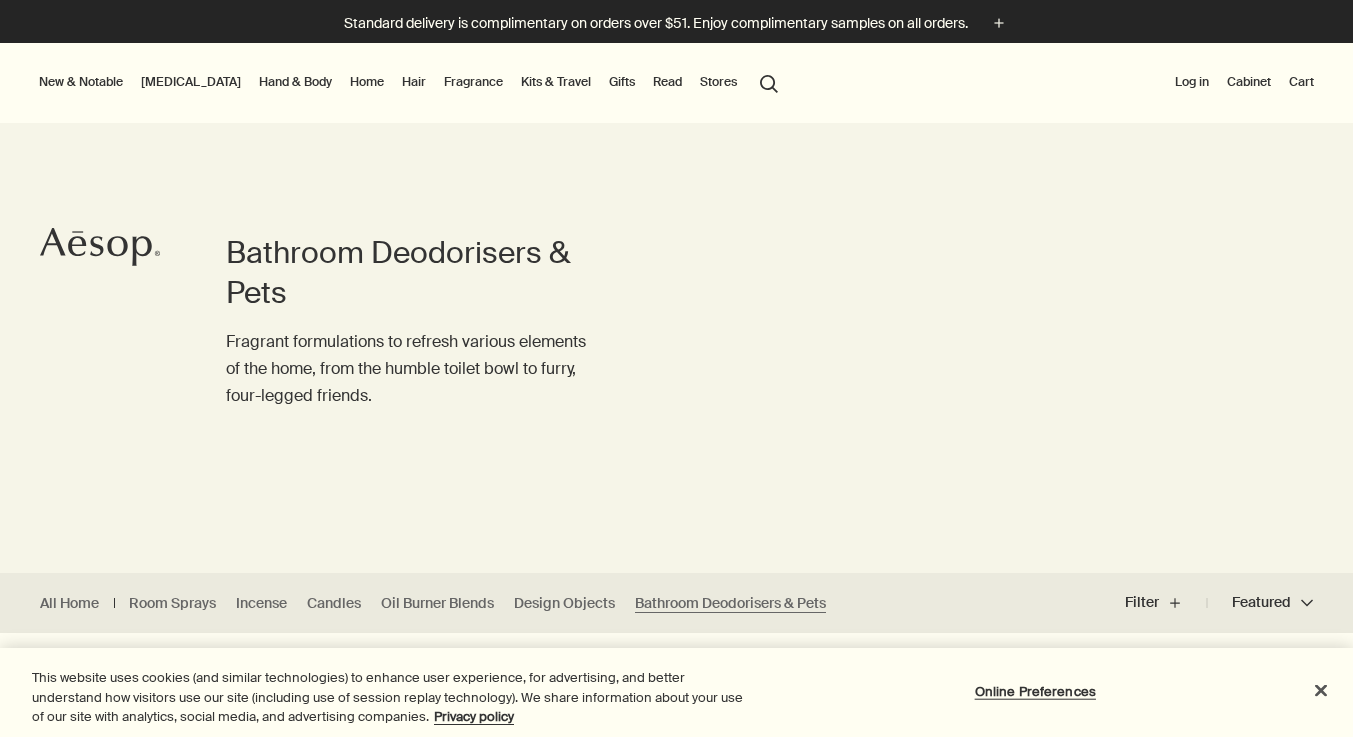scroll, scrollTop: 0, scrollLeft: 0, axis: both 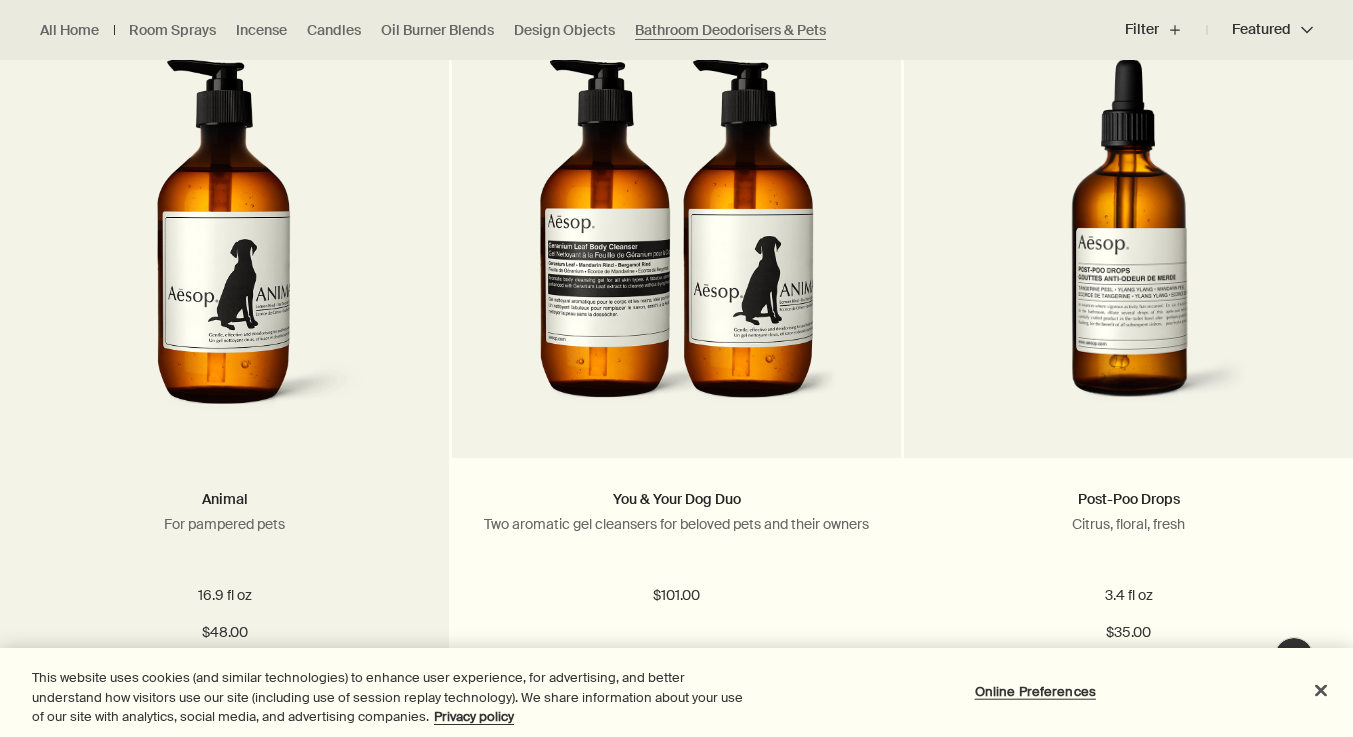 click at bounding box center (224, 243) 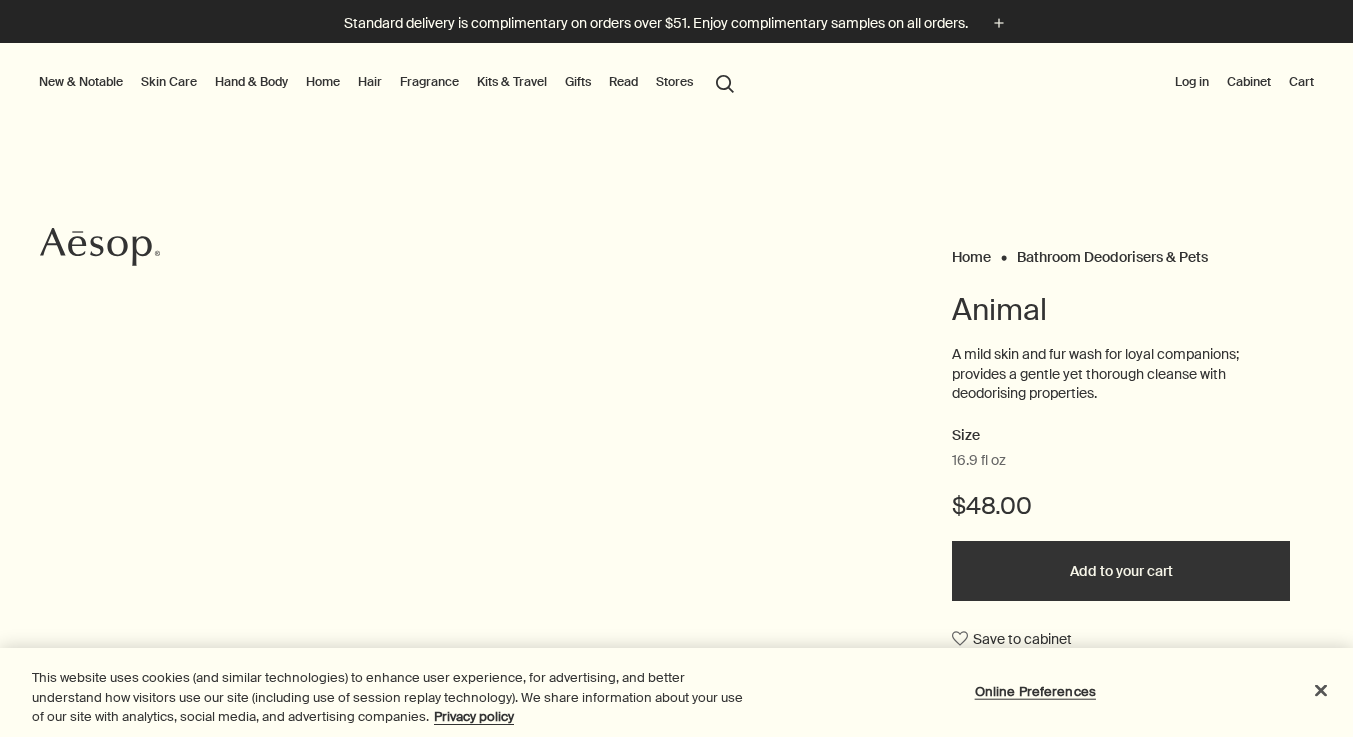 scroll, scrollTop: 0, scrollLeft: 0, axis: both 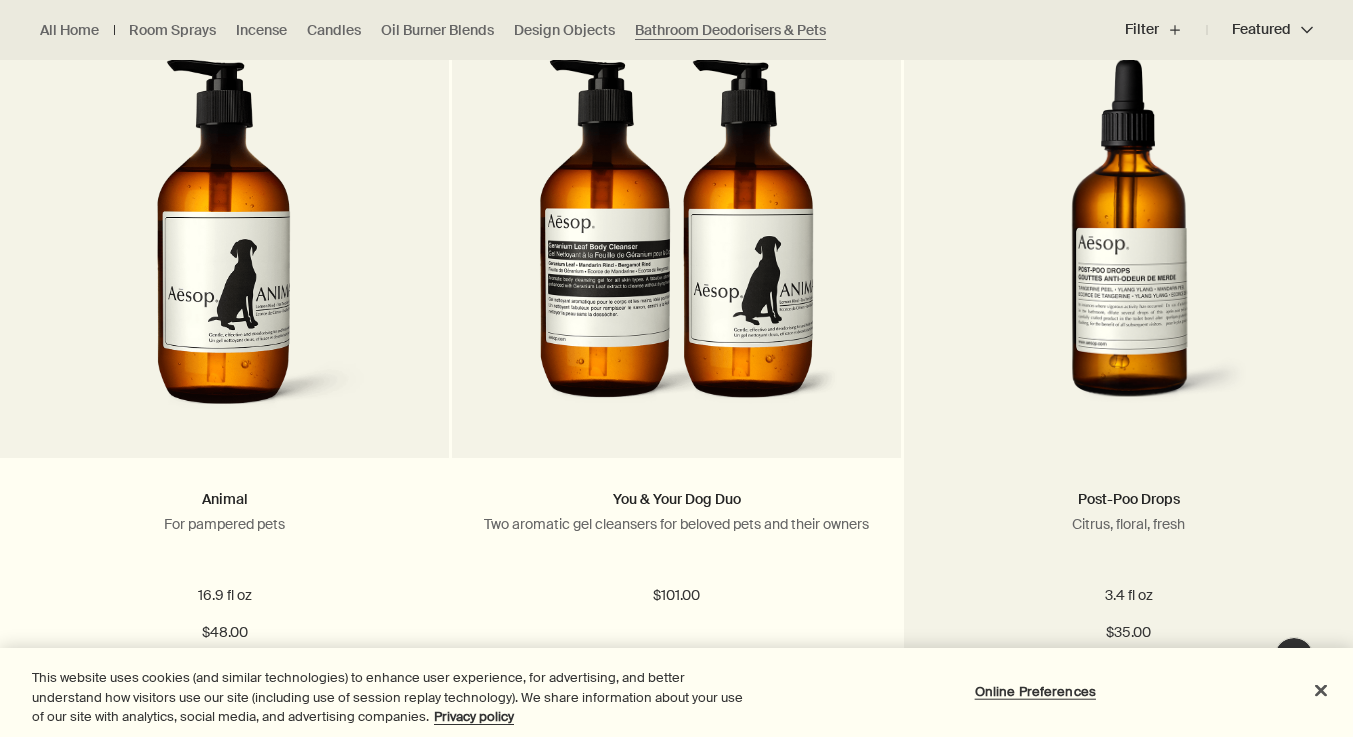 click at bounding box center (1128, 243) 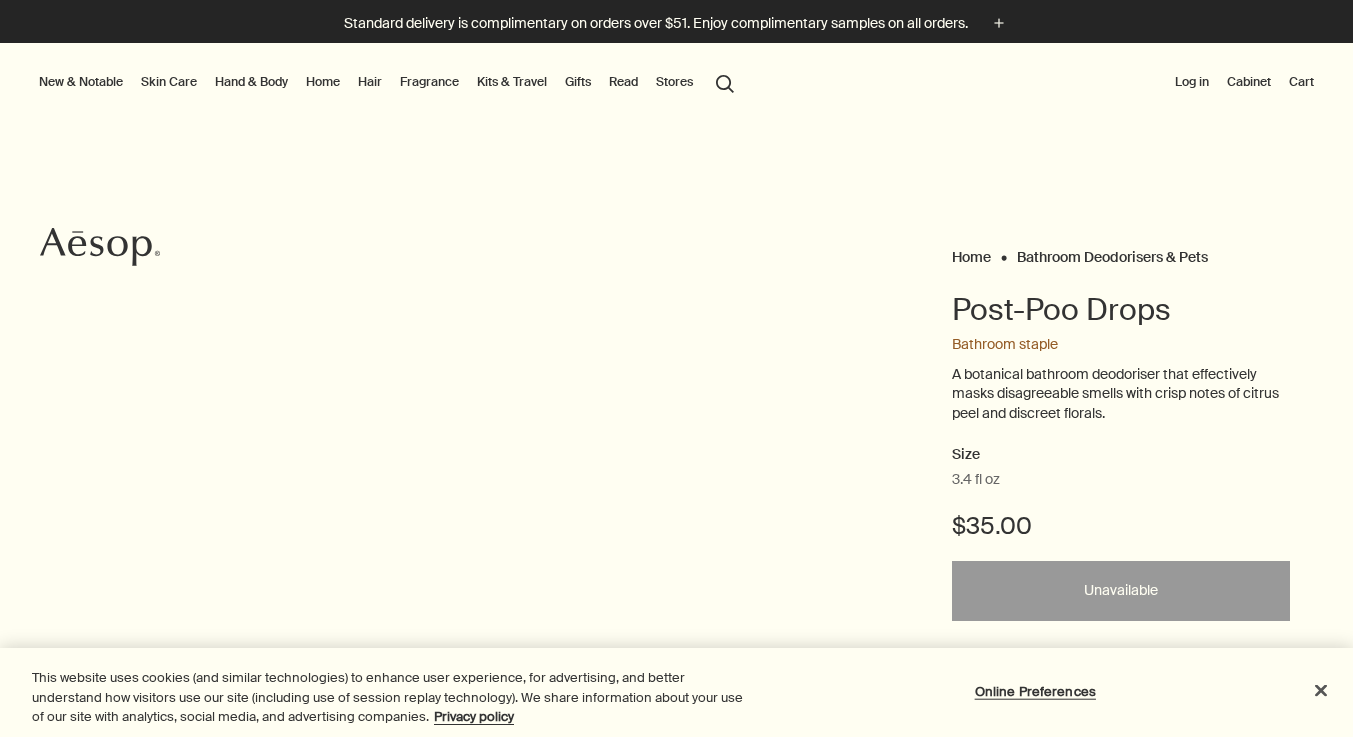 scroll, scrollTop: 0, scrollLeft: 0, axis: both 